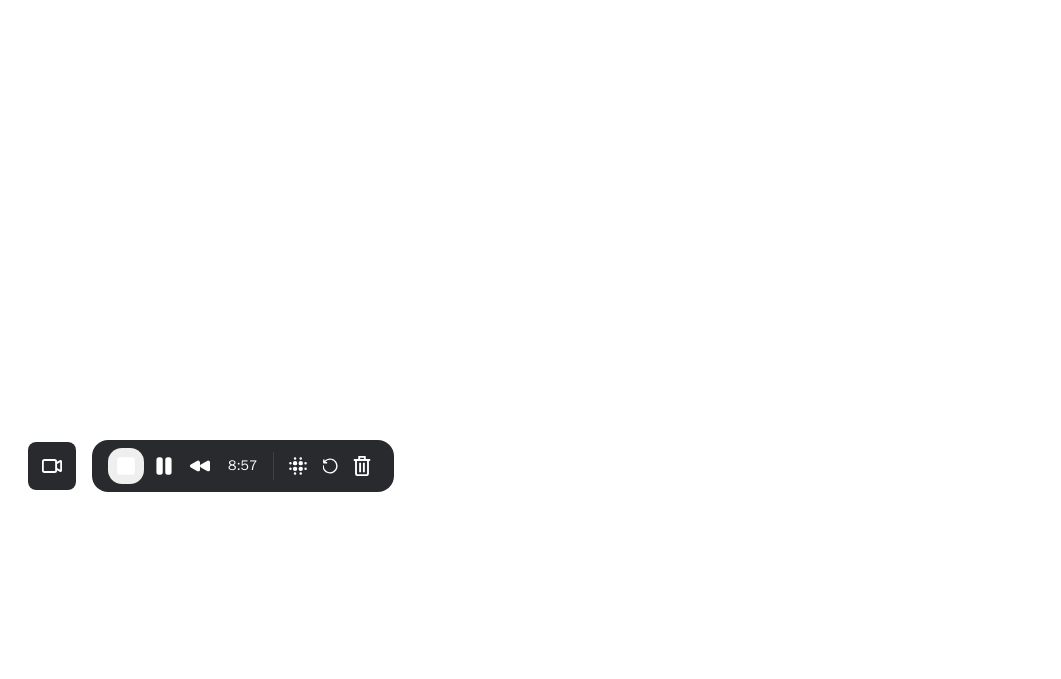 scroll, scrollTop: 0, scrollLeft: 0, axis: both 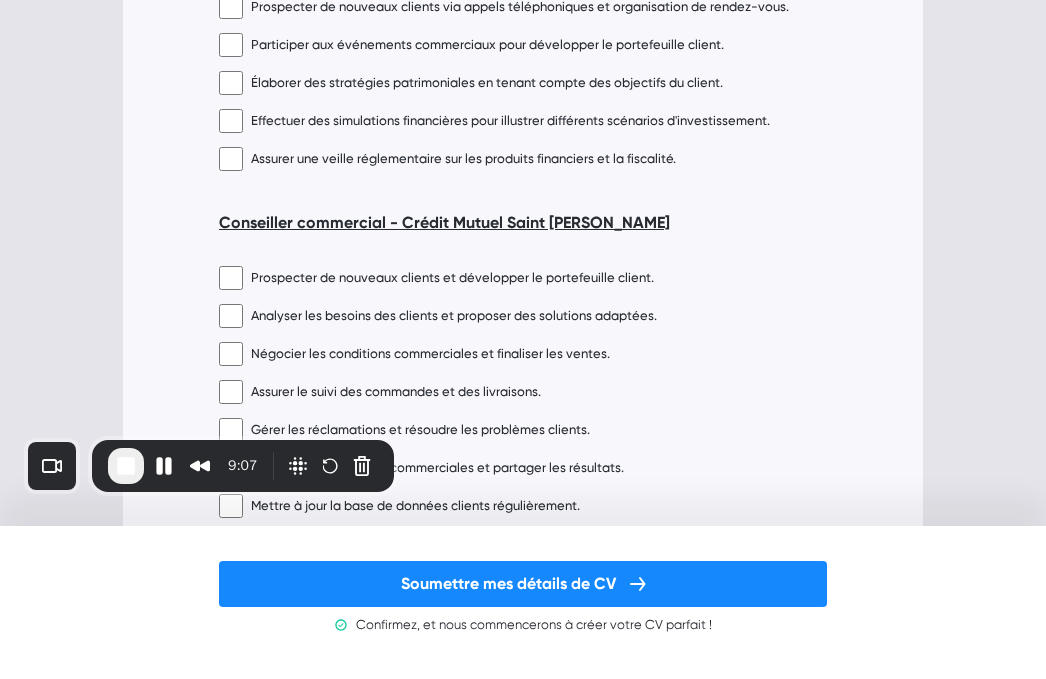click on "Prospecter de nouveaux clients et développer le portefeuille client. Analyser les besoins des clients et proposer des solutions adaptées. Négocier les conditions commerciales et finaliser les ventes. Assurer le suivi des commandes et des livraisons. Gérer les réclamations et résoudre les problèmes clients. Participer aux réunions commerciales et partager les résultats. Mettre à jour la base de données clients régulièrement. Collaborer avec l'équipe marketing pour des campagnes promotionnelles. Atteindre les objectifs de vente fixés par la direction. Assurer une veille concurrentielle et analyser le marché." at bounding box center (523, 464) 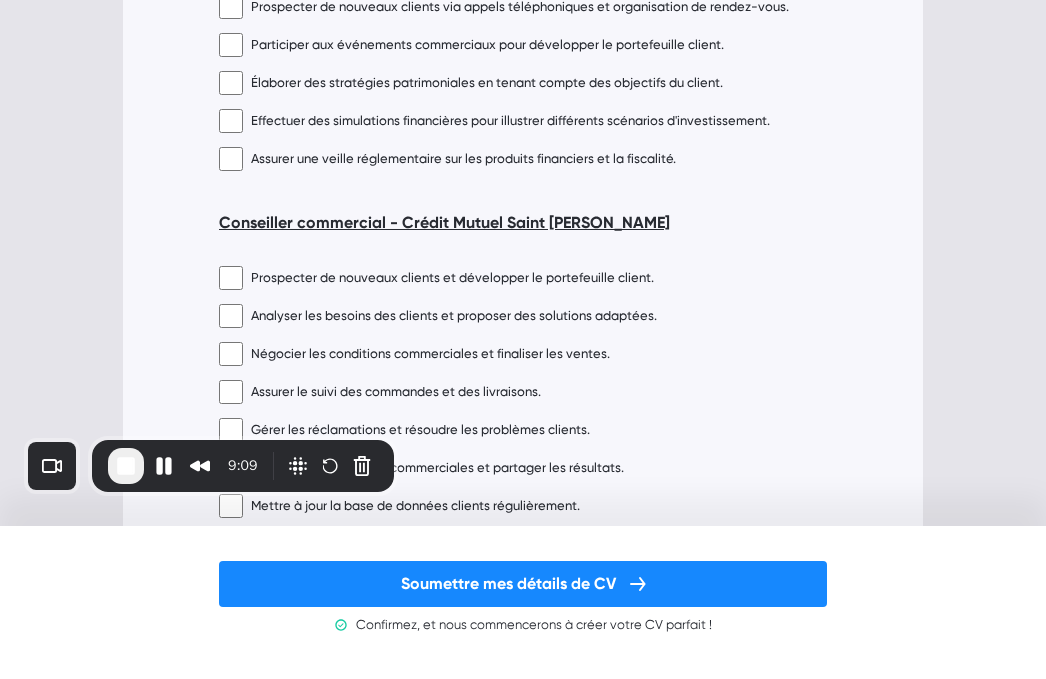 scroll, scrollTop: 1746, scrollLeft: 0, axis: vertical 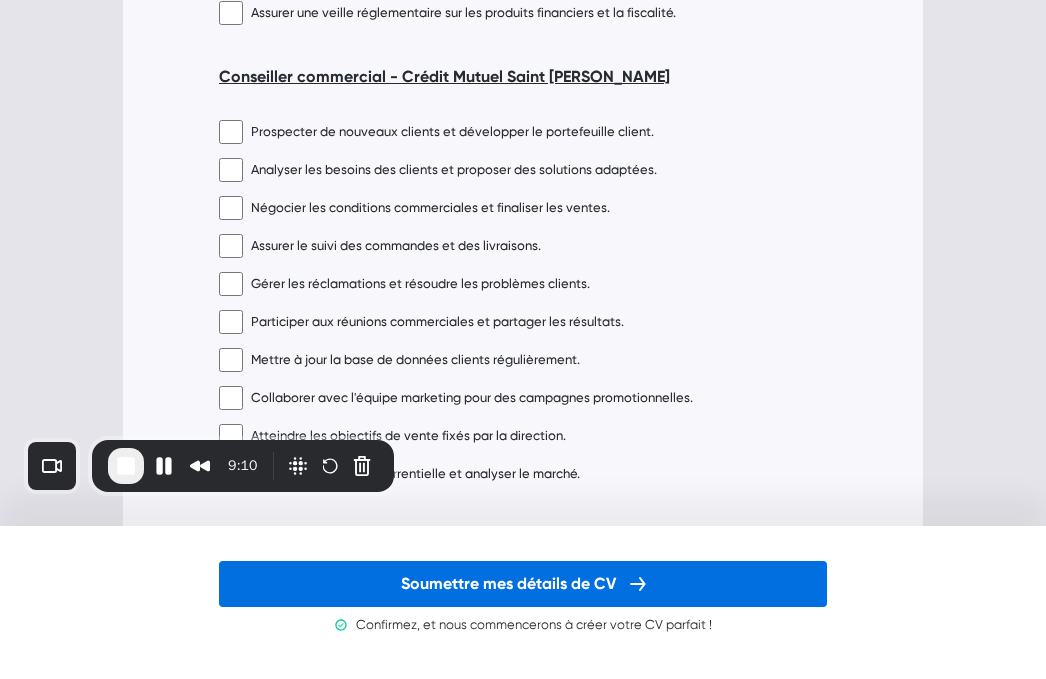 click on "Soumettre mes détails de CV" at bounding box center (523, 584) 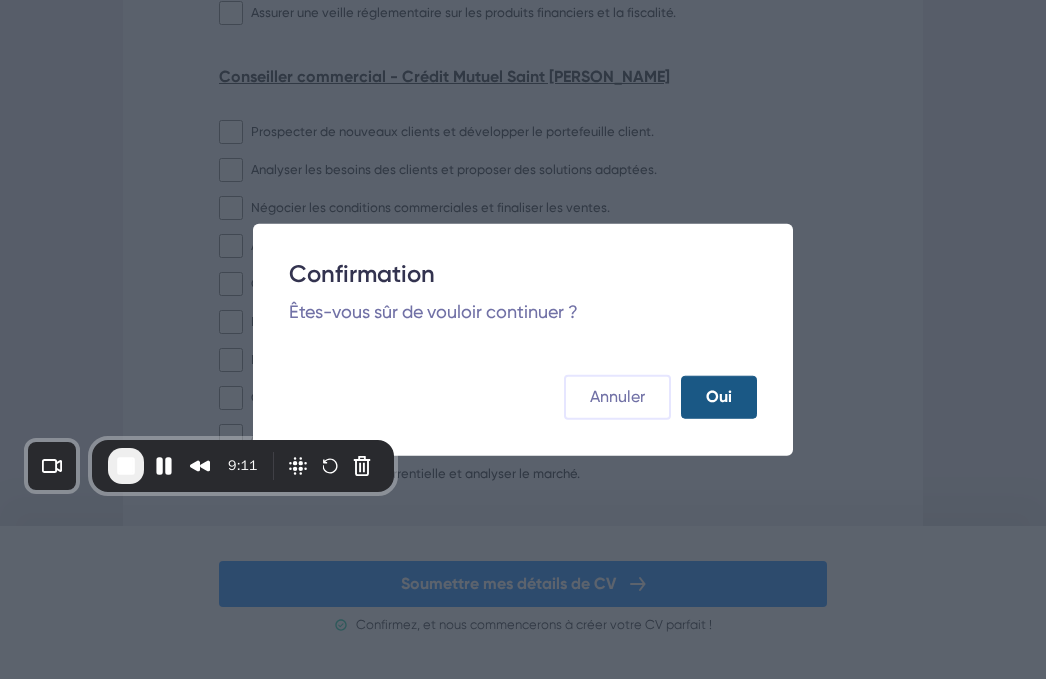 click on "Oui" at bounding box center (719, 397) 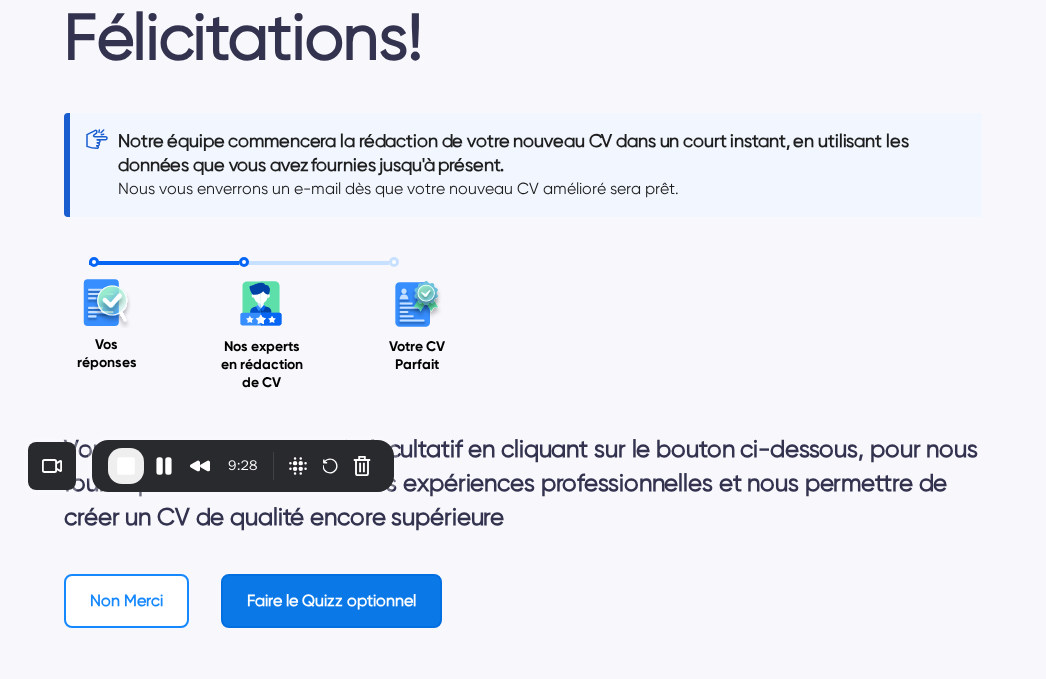 scroll, scrollTop: 38, scrollLeft: 0, axis: vertical 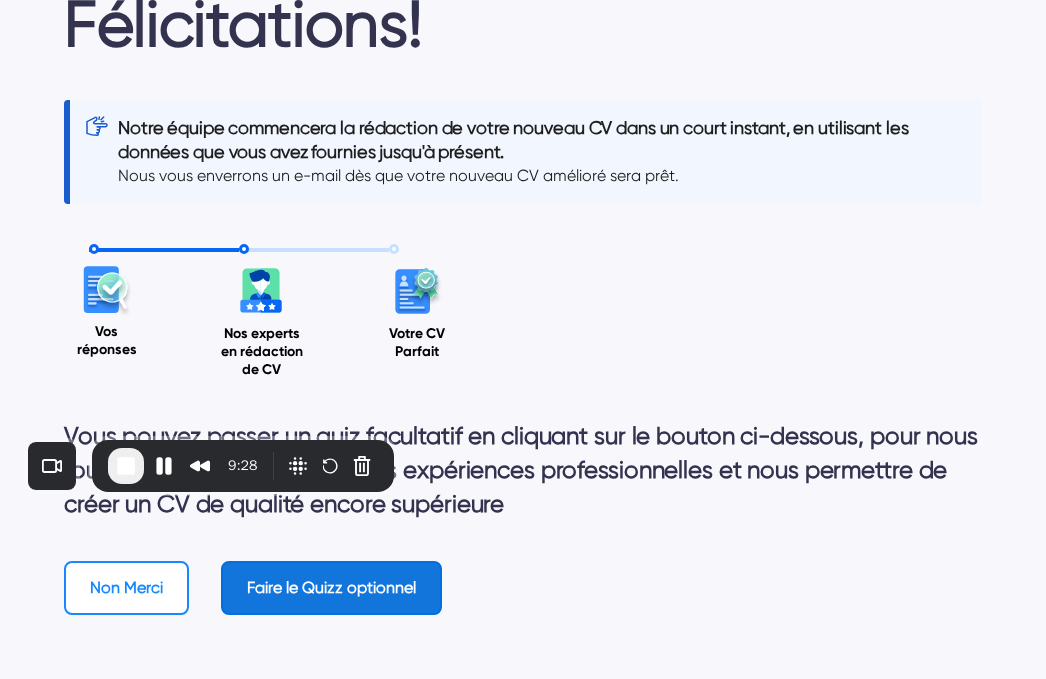 click on "Faire le Quizz optionnel" at bounding box center (331, 588) 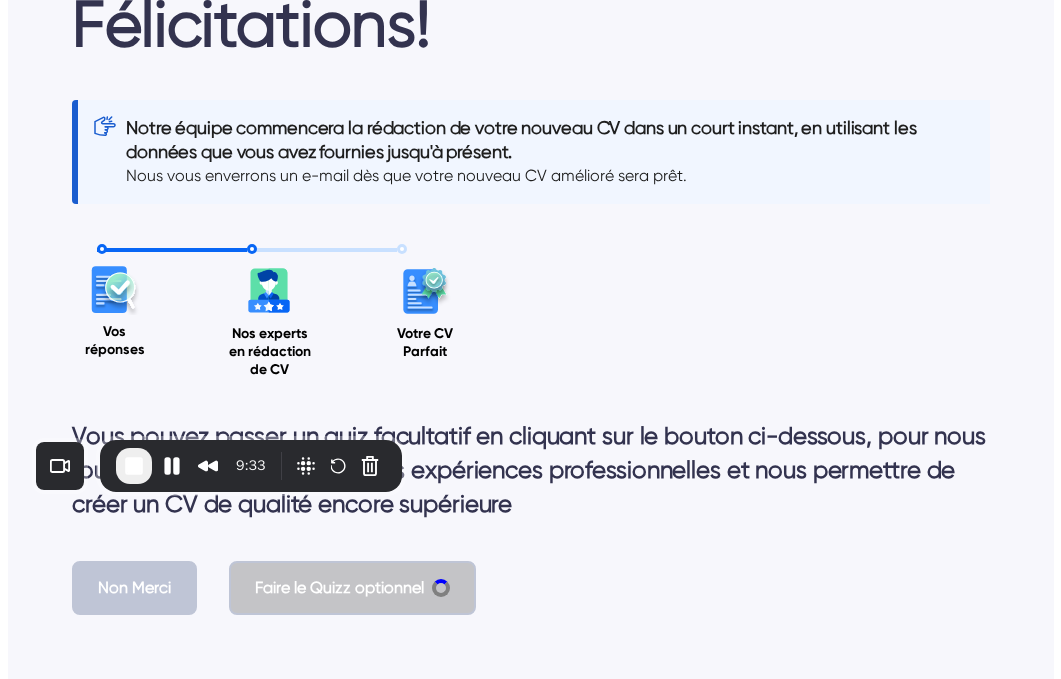 scroll, scrollTop: 0, scrollLeft: 0, axis: both 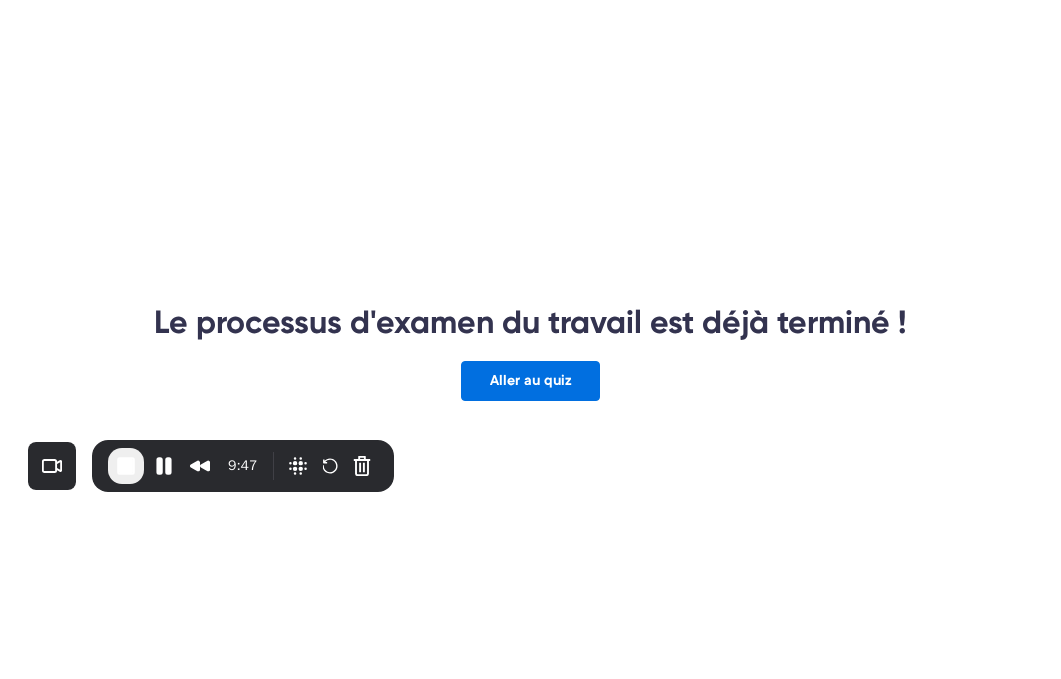 click on "Aller au quiz" at bounding box center [530, 381] 